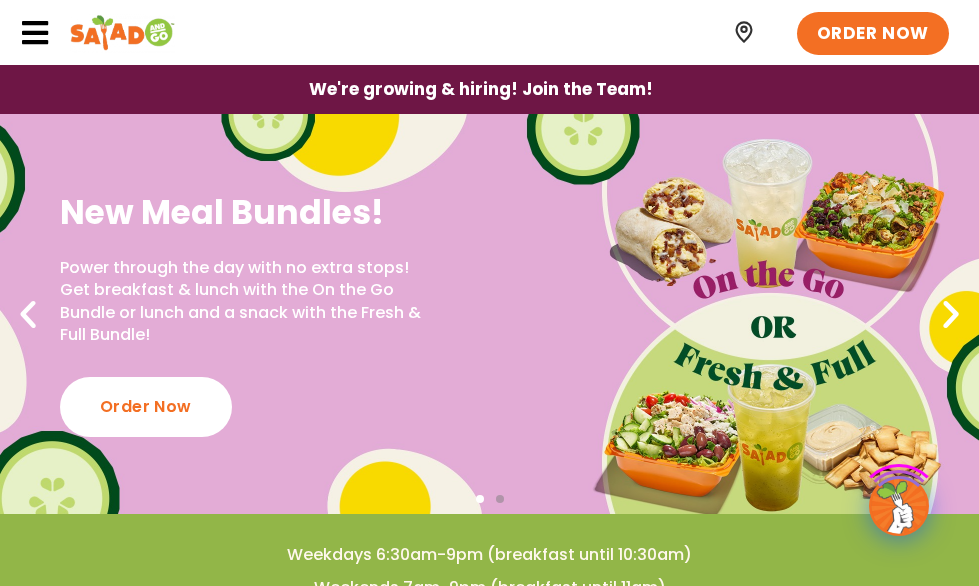 scroll, scrollTop: 0, scrollLeft: 0, axis: both 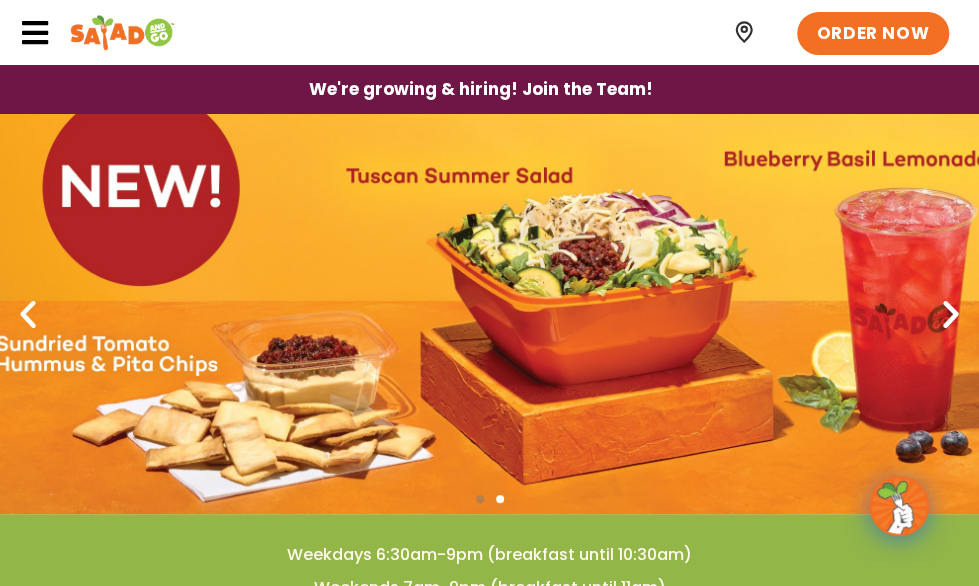 click at bounding box center [489, 314] 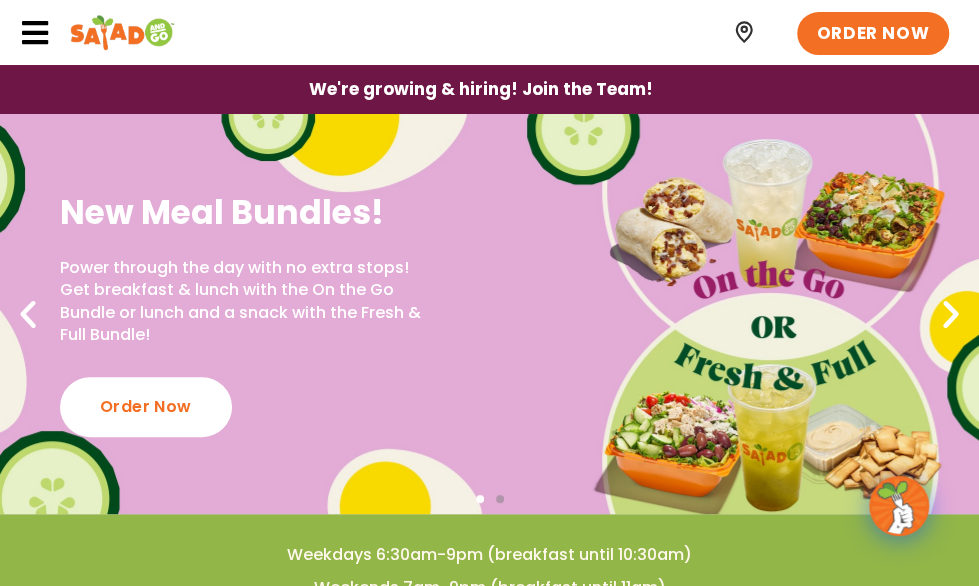 click on "Order Now" at bounding box center (146, 406) 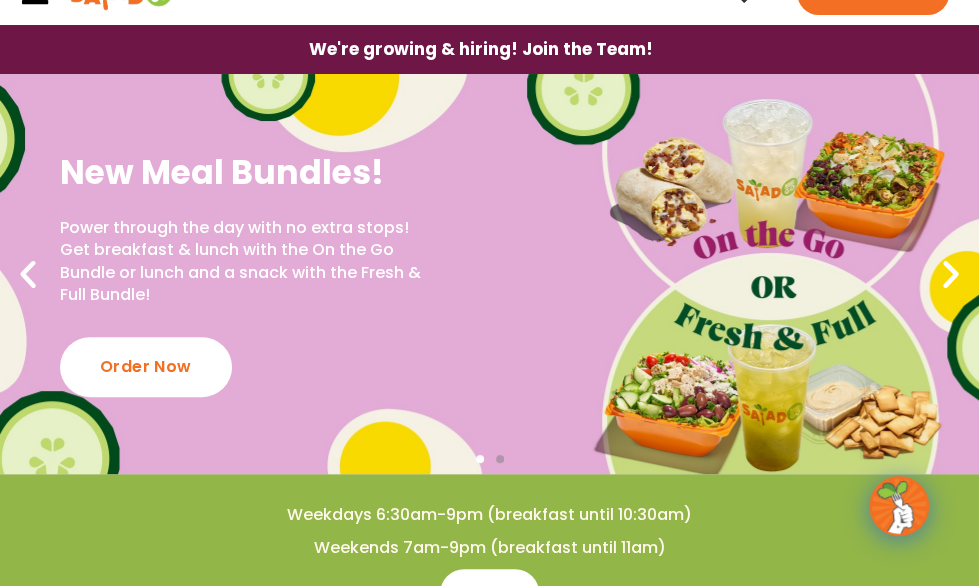 scroll, scrollTop: 35, scrollLeft: 0, axis: vertical 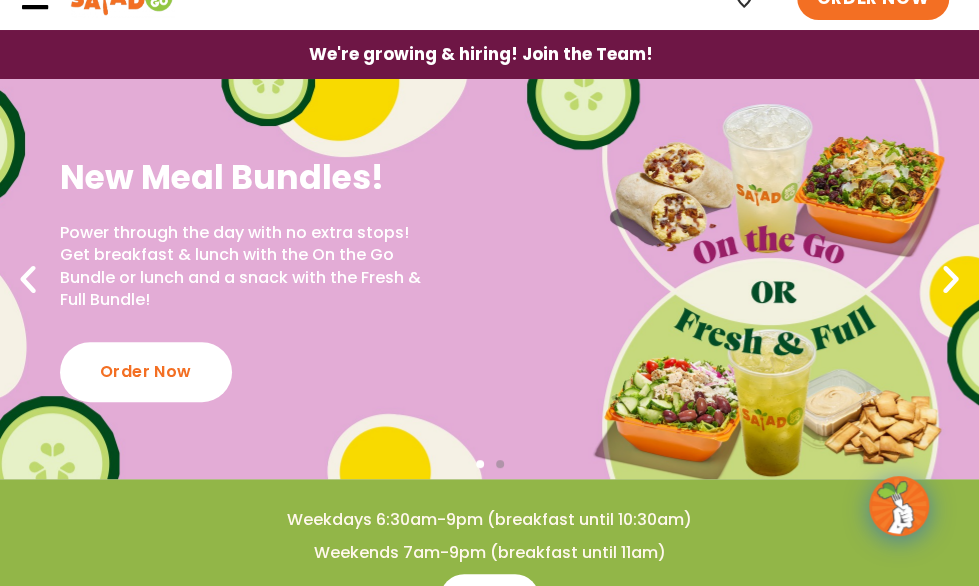 click on "Order Now" at bounding box center (146, 371) 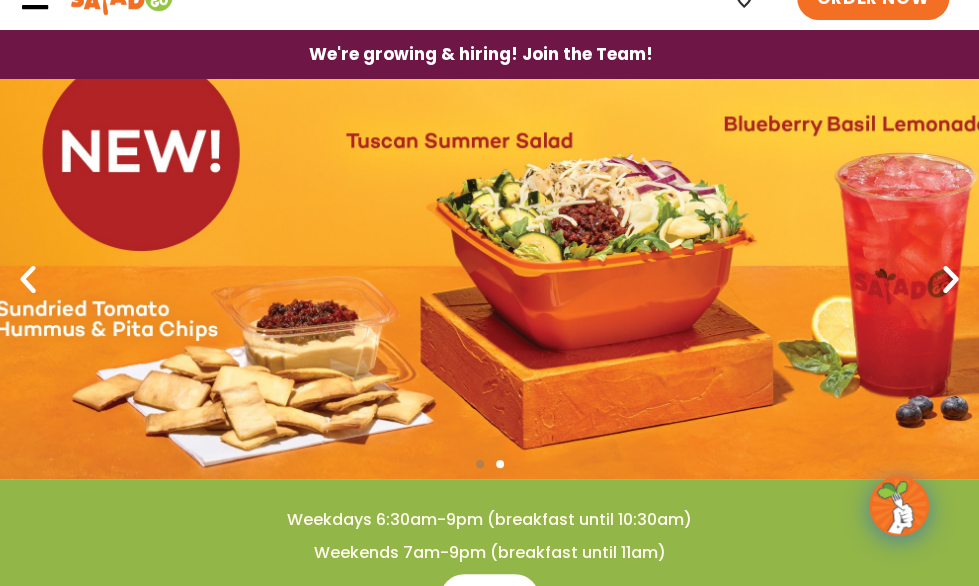 click at bounding box center (489, 279) 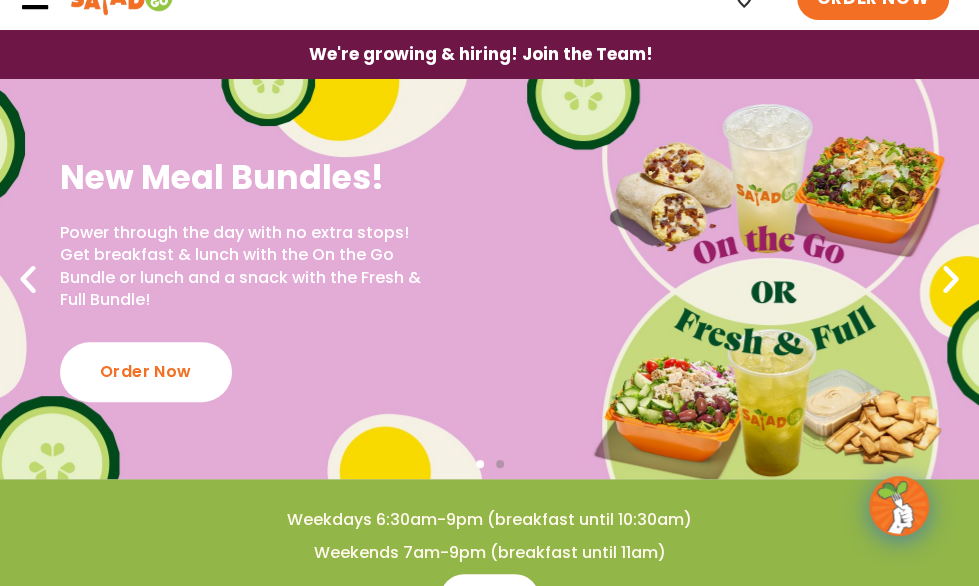 click on "Order Now" at bounding box center [-1812, 371] 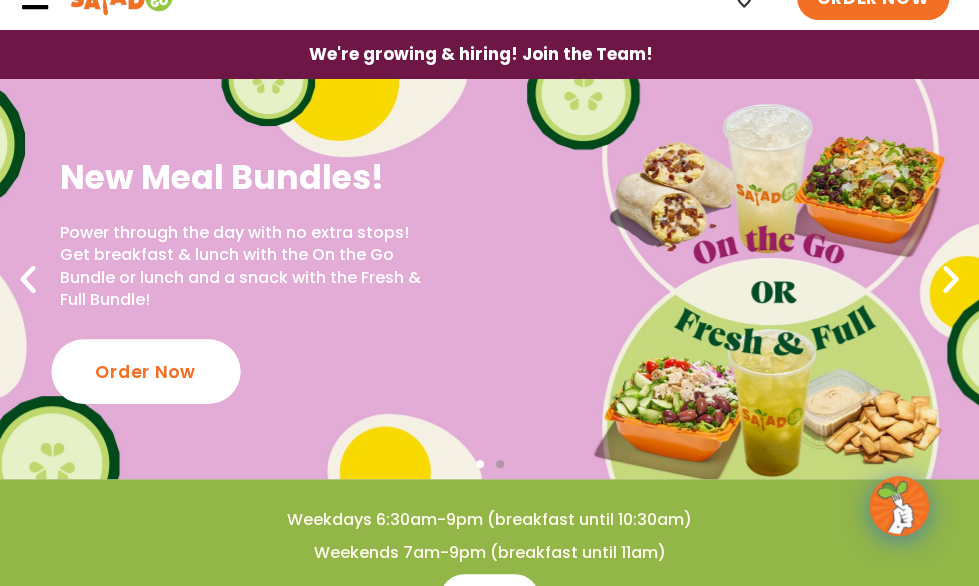click on "Order Now" at bounding box center [145, 371] 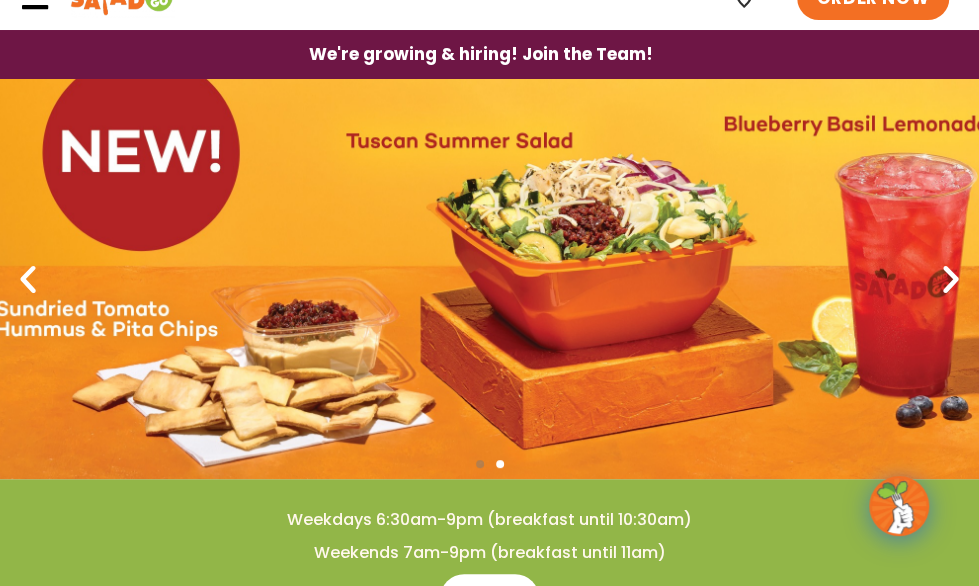click at bounding box center (951, 279) 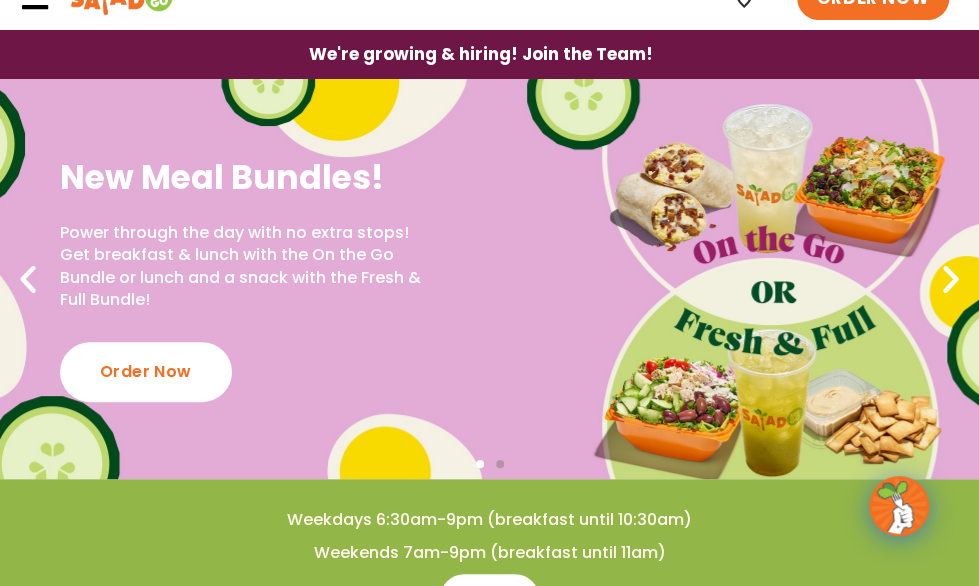 click at bounding box center (951, 279) 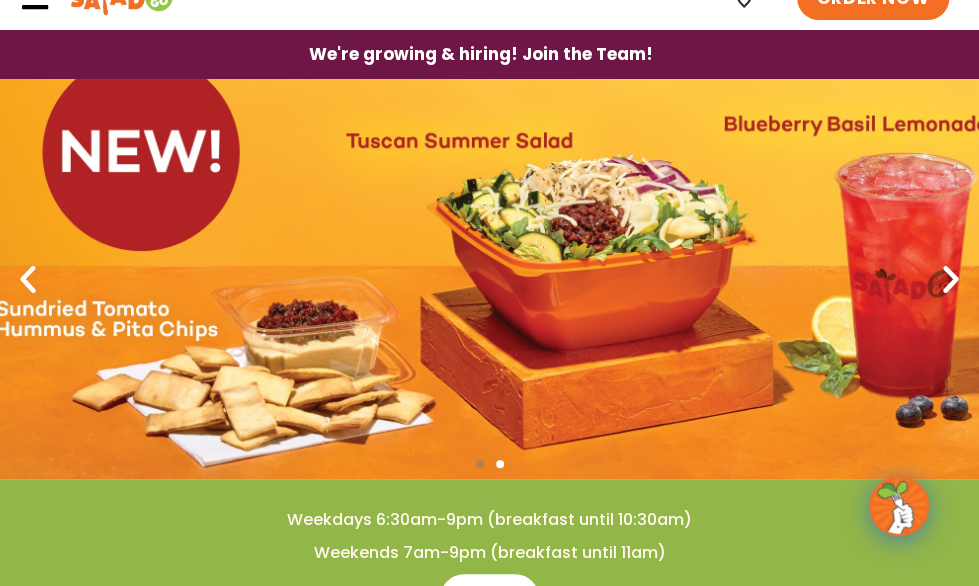 click at bounding box center [951, 279] 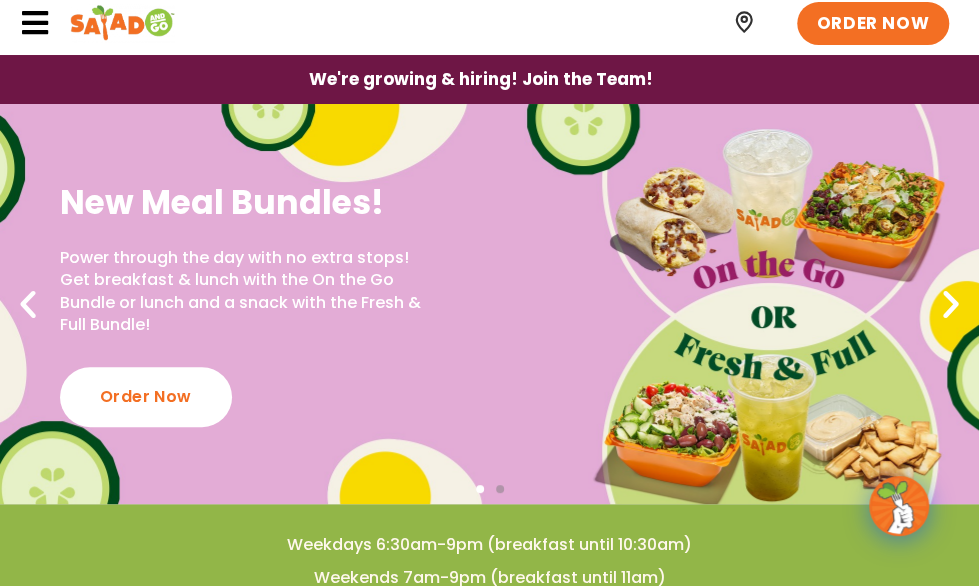 scroll, scrollTop: 0, scrollLeft: 0, axis: both 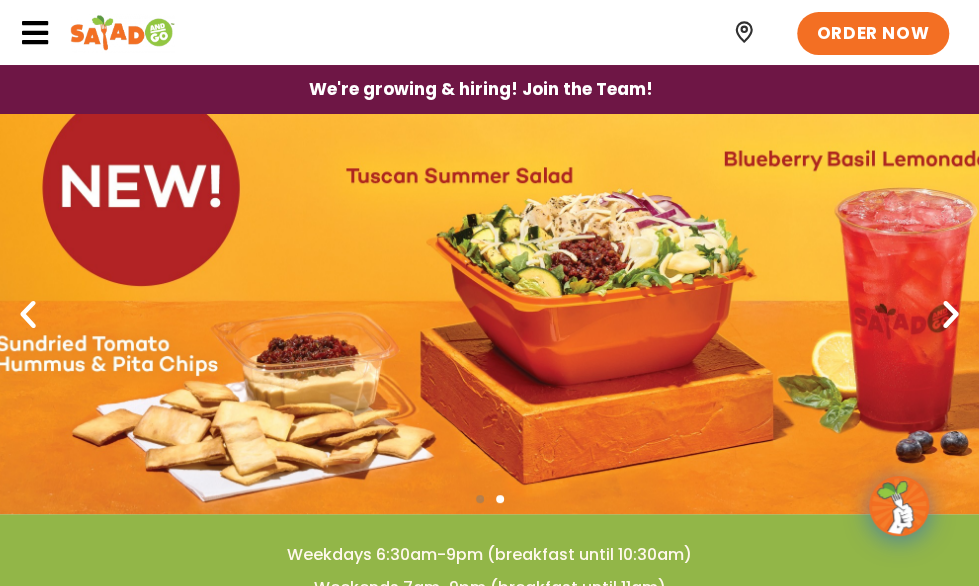 click at bounding box center [489, 314] 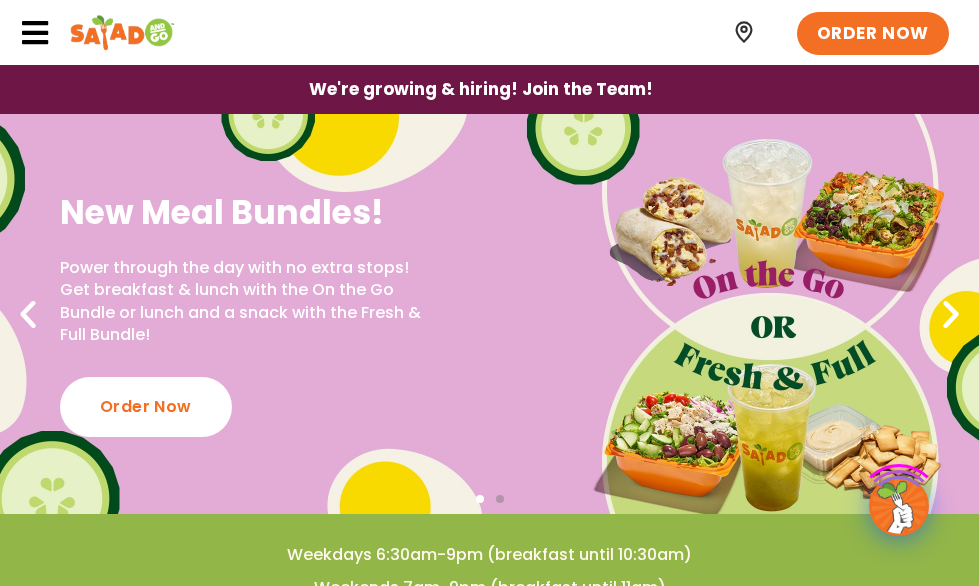 scroll, scrollTop: 0, scrollLeft: 0, axis: both 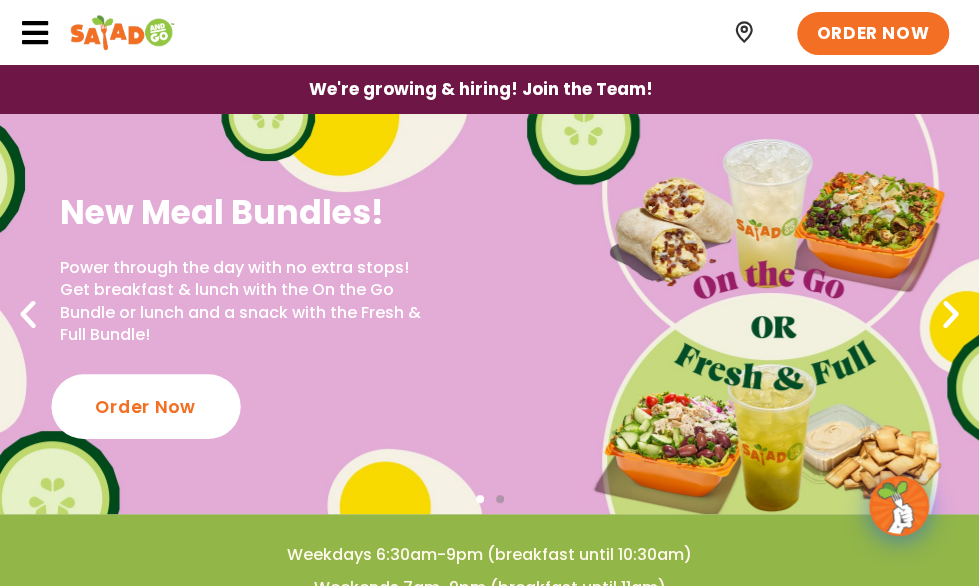 click on "Order Now" at bounding box center [145, 406] 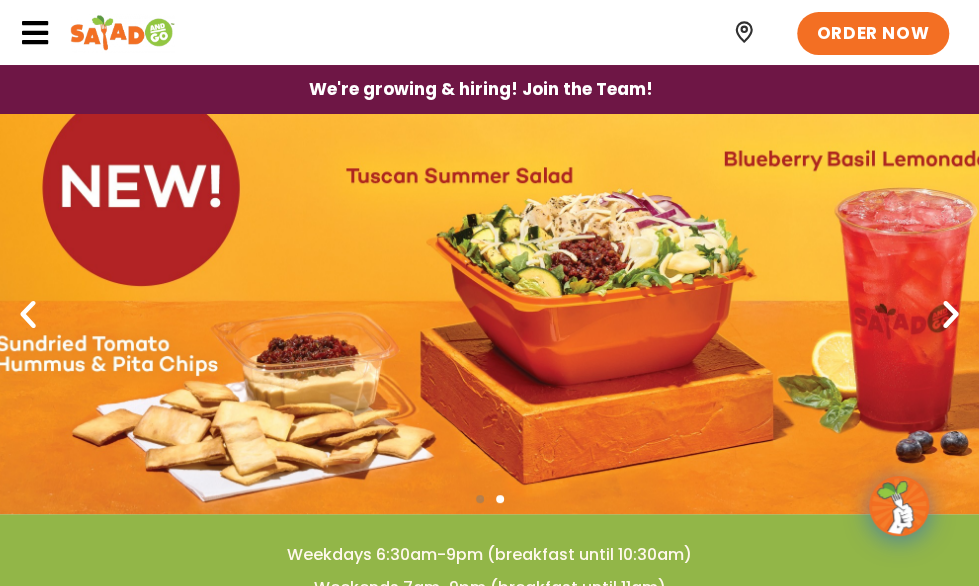 click at bounding box center [951, 314] 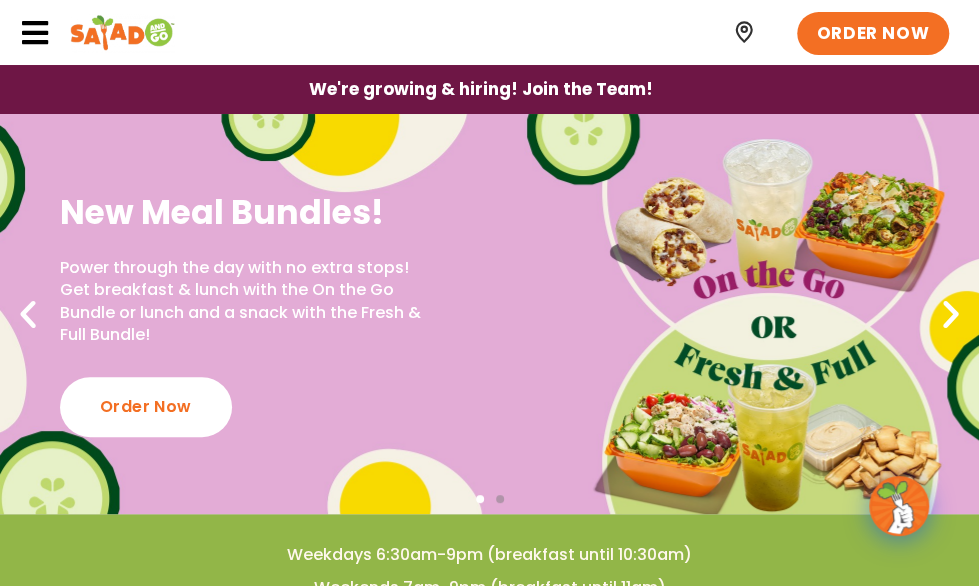 click on "Power through the day with no extra stops! Get breakfast & lunch with the On the Go Bundle or lunch and a snack with the Fresh & Full Bundle!" at bounding box center (244, 302) 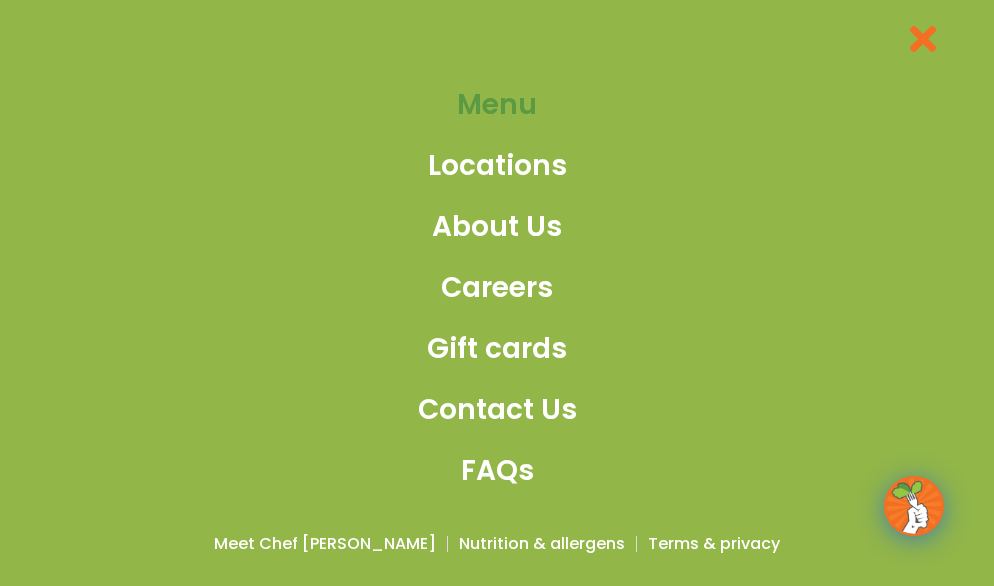 click on "Menu" at bounding box center [497, 105] 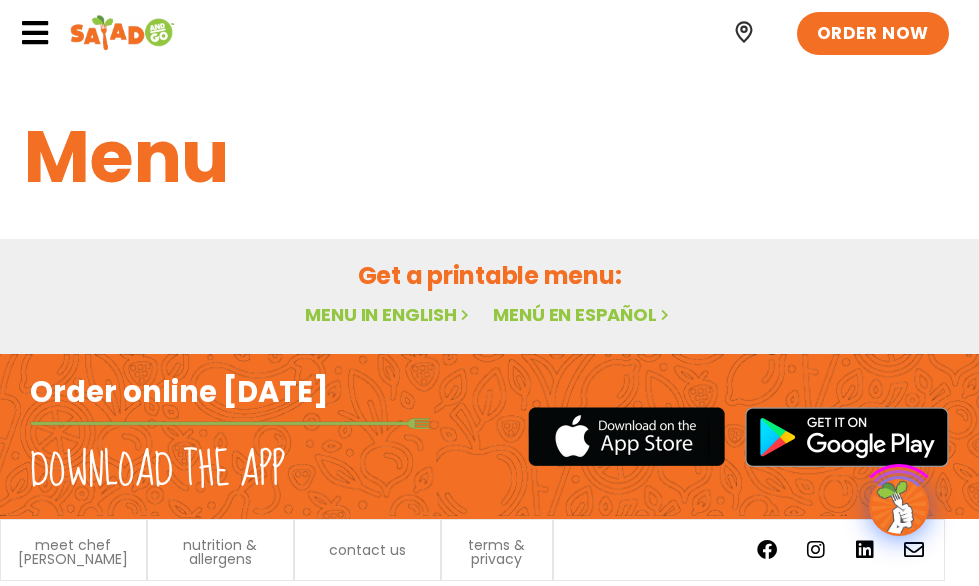 scroll, scrollTop: 0, scrollLeft: 0, axis: both 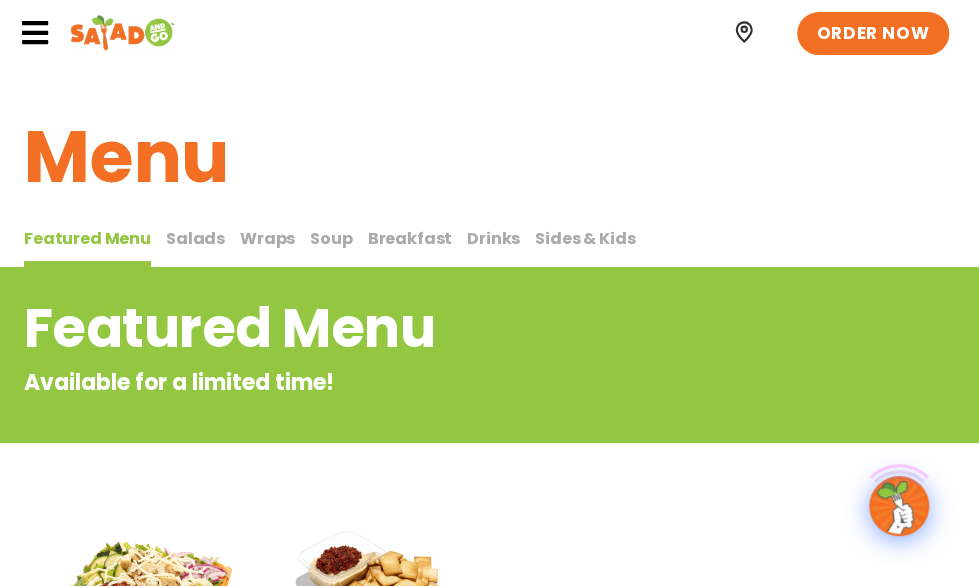 drag, startPoint x: 266, startPoint y: 423, endPoint x: 482, endPoint y: 283, distance: 257.4024 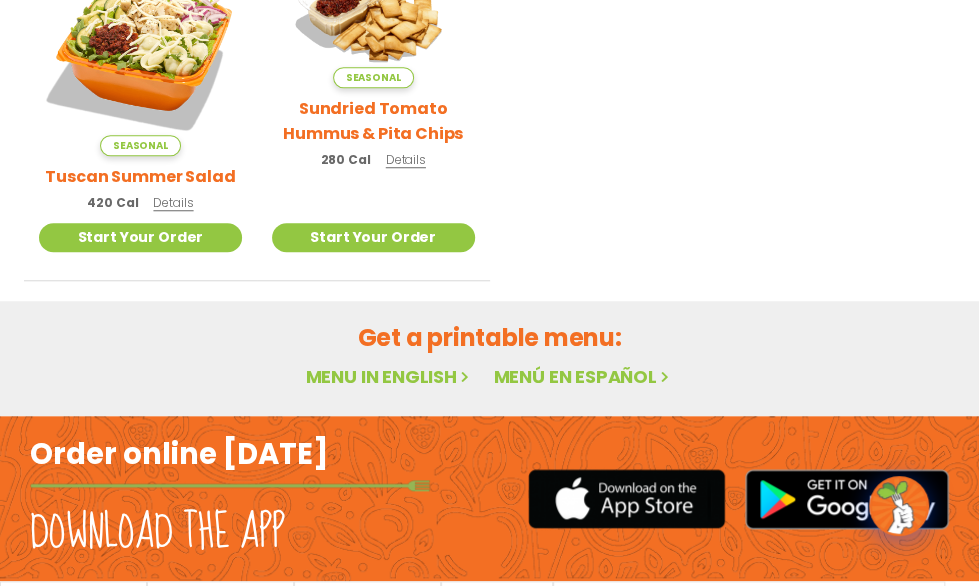 scroll, scrollTop: 530, scrollLeft: 0, axis: vertical 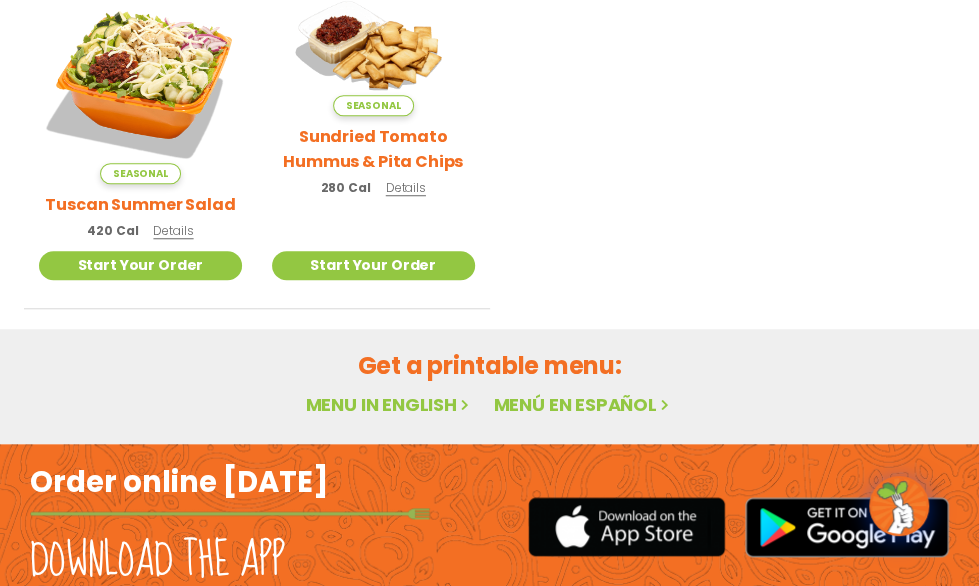 click on "Get a printable menu:   Menu in English    Menú en español" at bounding box center [489, 386] 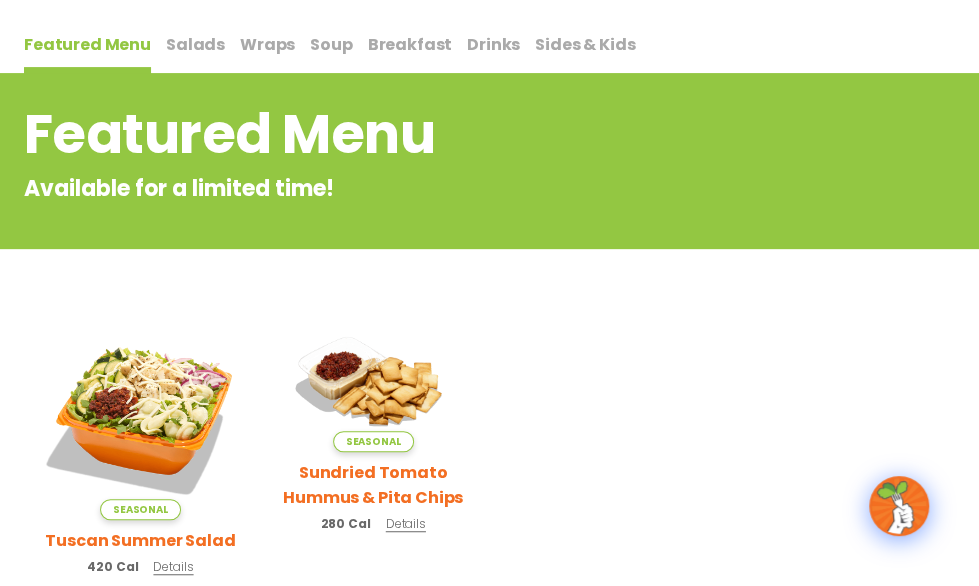 scroll, scrollTop: 0, scrollLeft: 0, axis: both 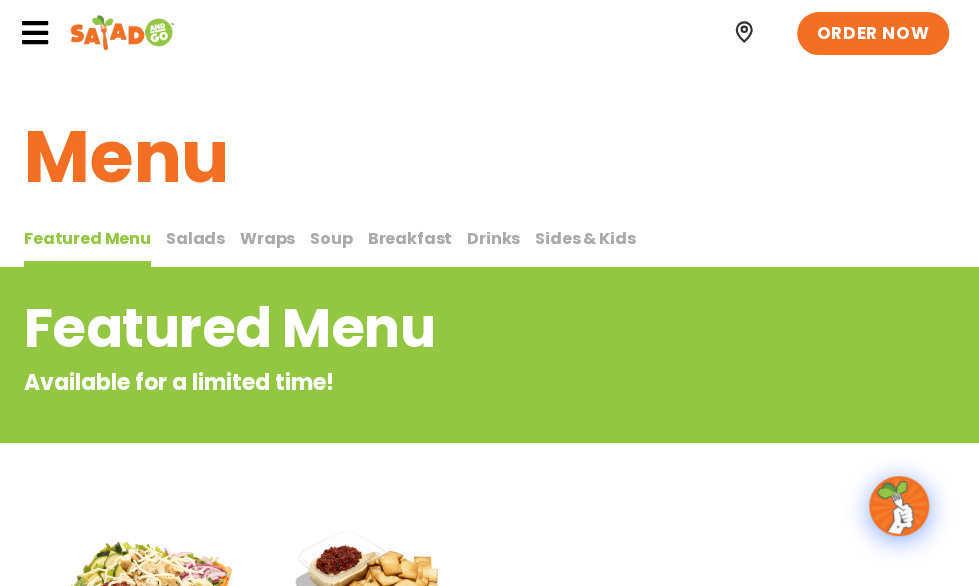 click on "Drinks" at bounding box center [493, 238] 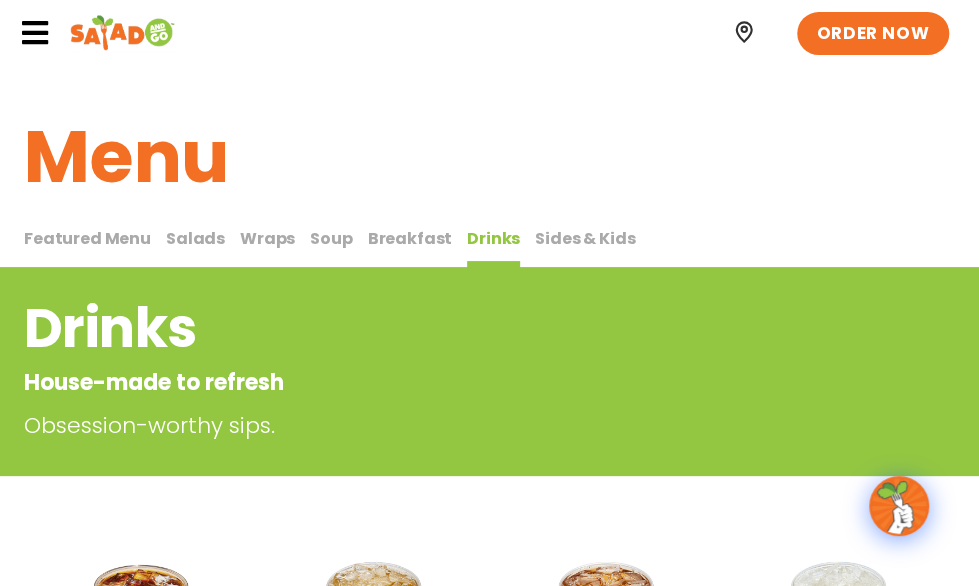 click on "Soup   Soup" at bounding box center (331, 247) 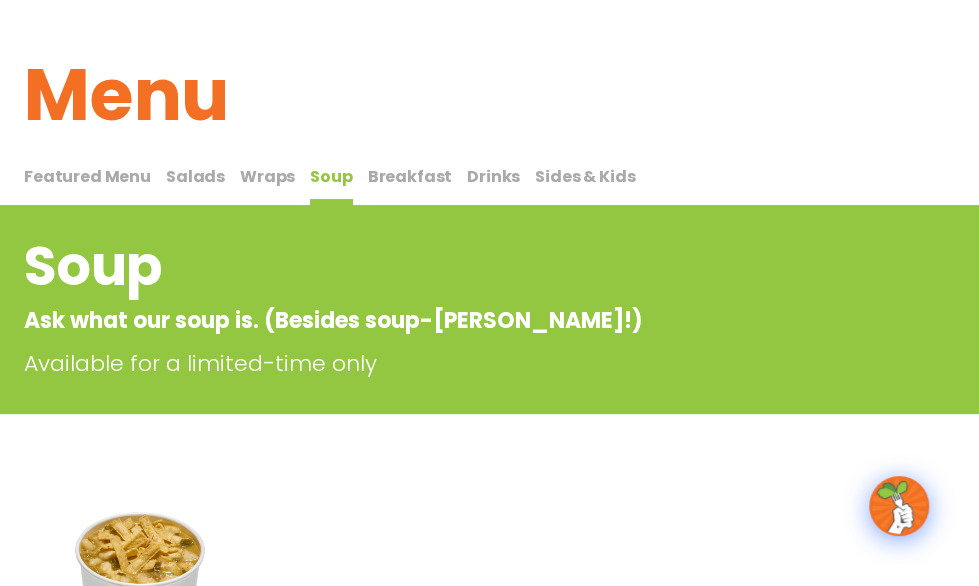 scroll, scrollTop: 0, scrollLeft: 0, axis: both 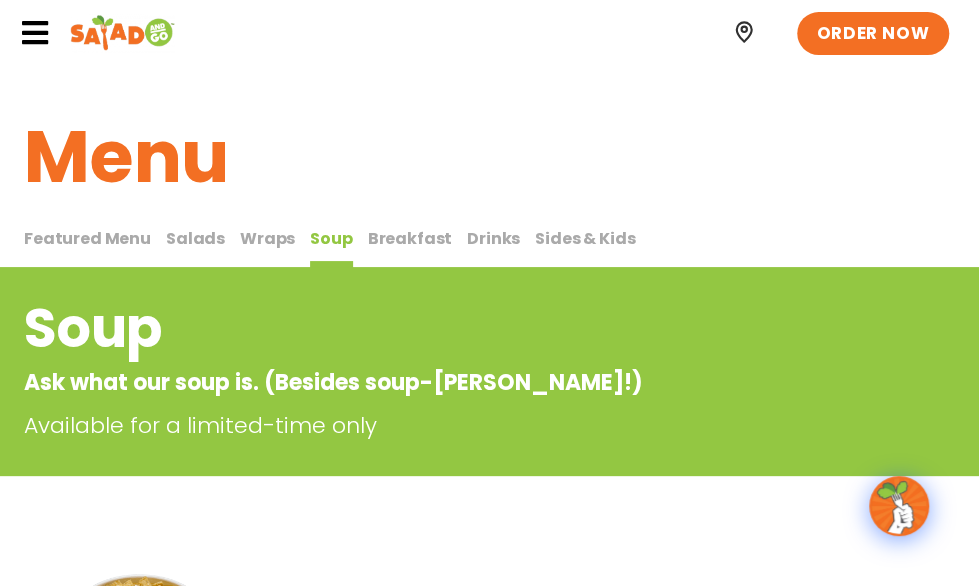 click on "Drinks" at bounding box center (493, 238) 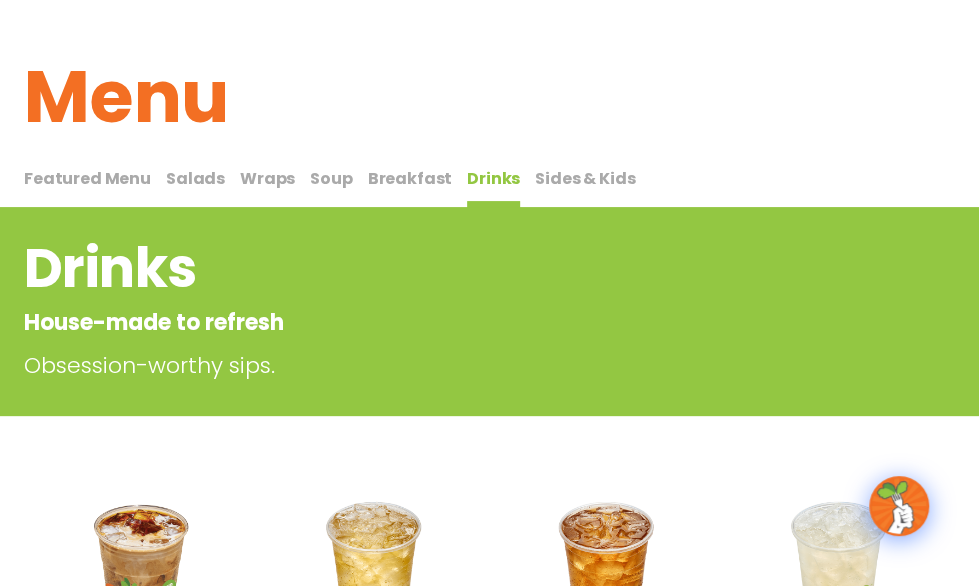 scroll, scrollTop: 56, scrollLeft: 0, axis: vertical 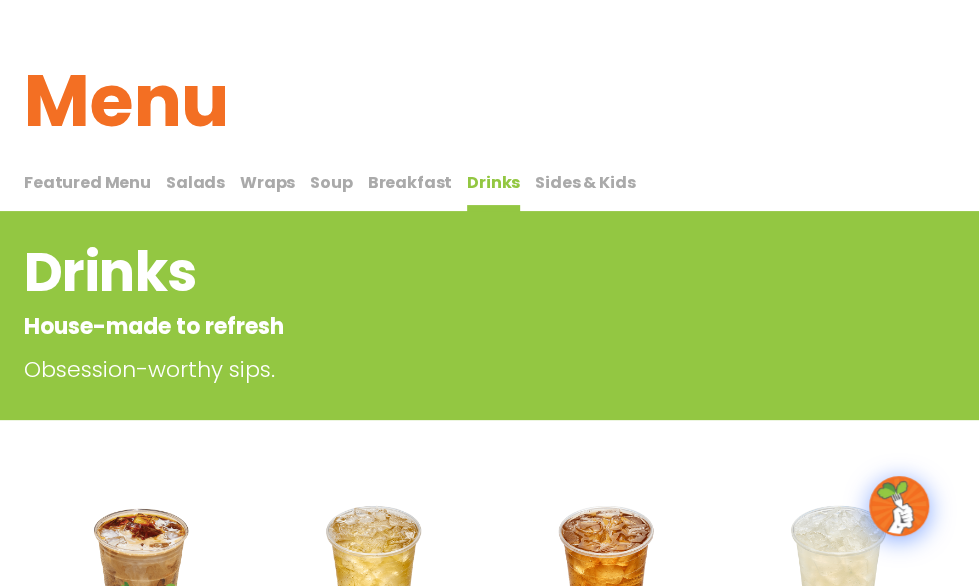 click on "Featured Menu" at bounding box center (87, 182) 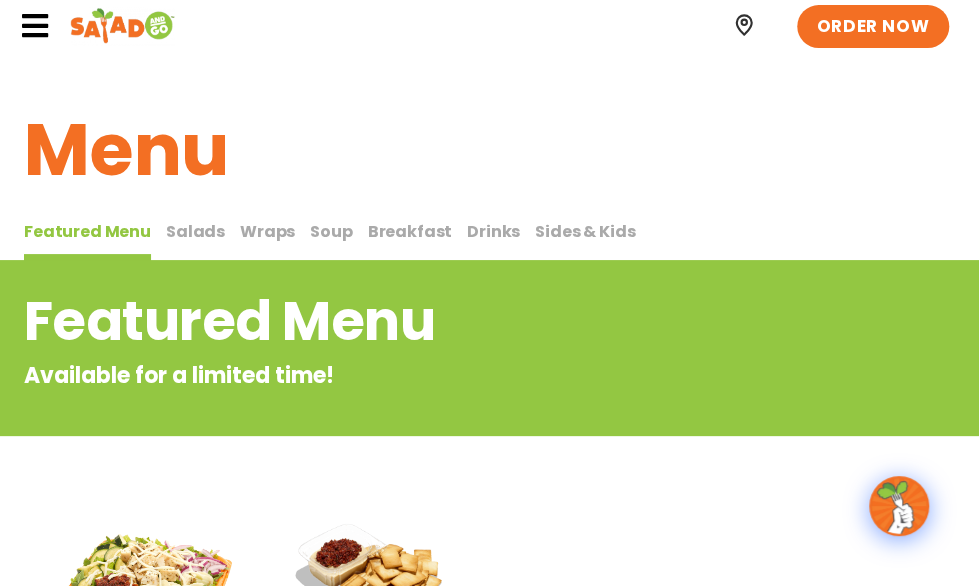 scroll, scrollTop: 0, scrollLeft: 0, axis: both 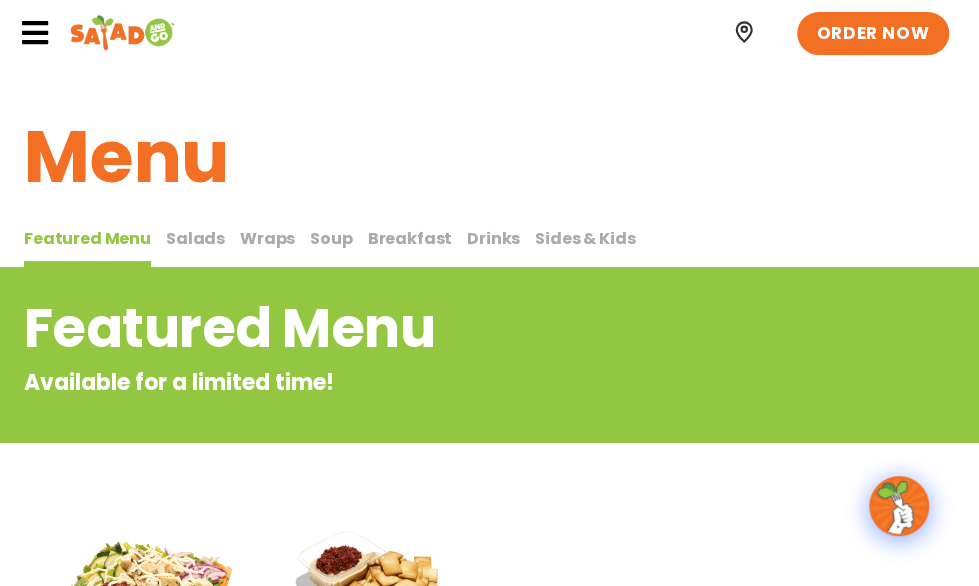 click on "Sides & Kids   Sides & Kids" at bounding box center [585, 247] 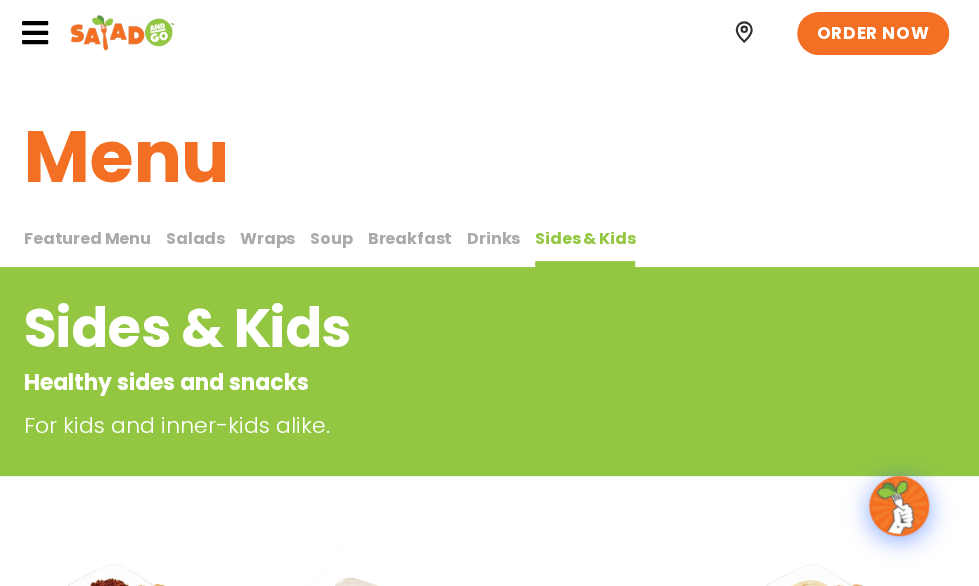 click on "Drinks" at bounding box center (493, 238) 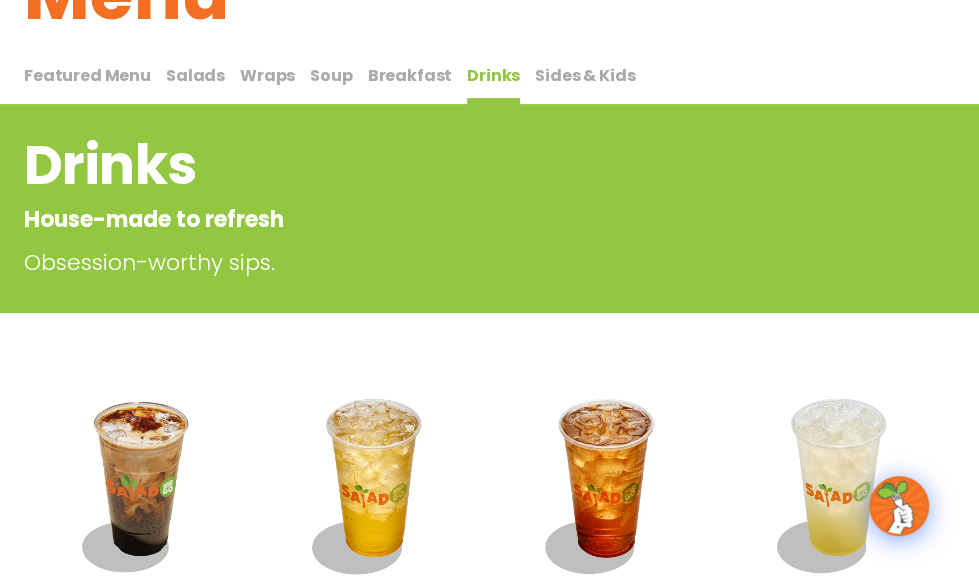 scroll, scrollTop: 0, scrollLeft: 0, axis: both 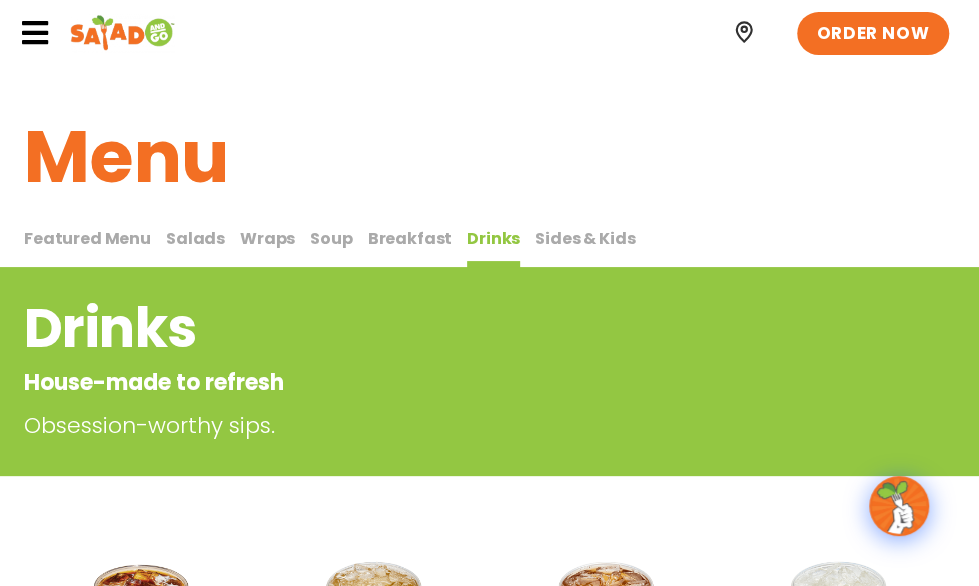 click on "Soup" at bounding box center (331, 238) 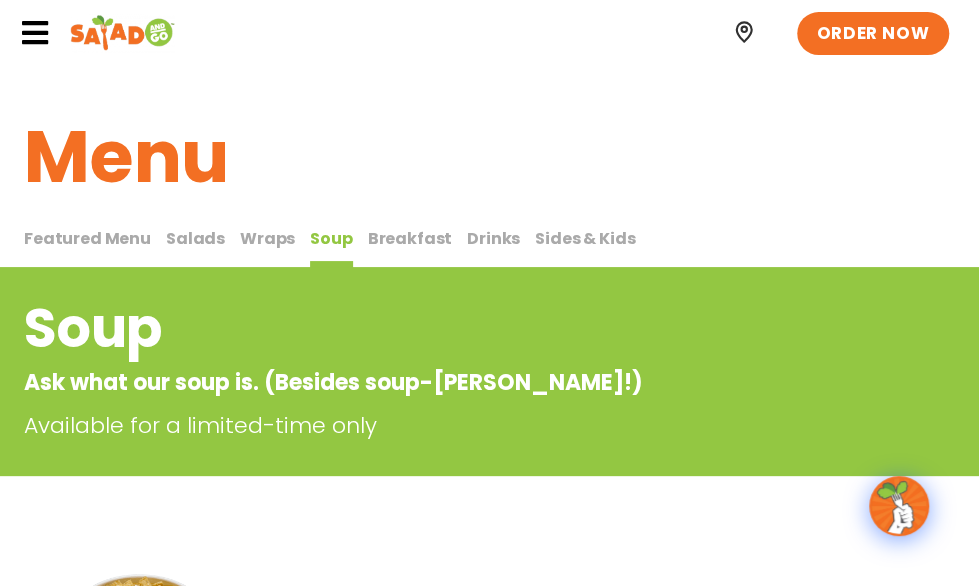 click on "Wraps" at bounding box center (267, 238) 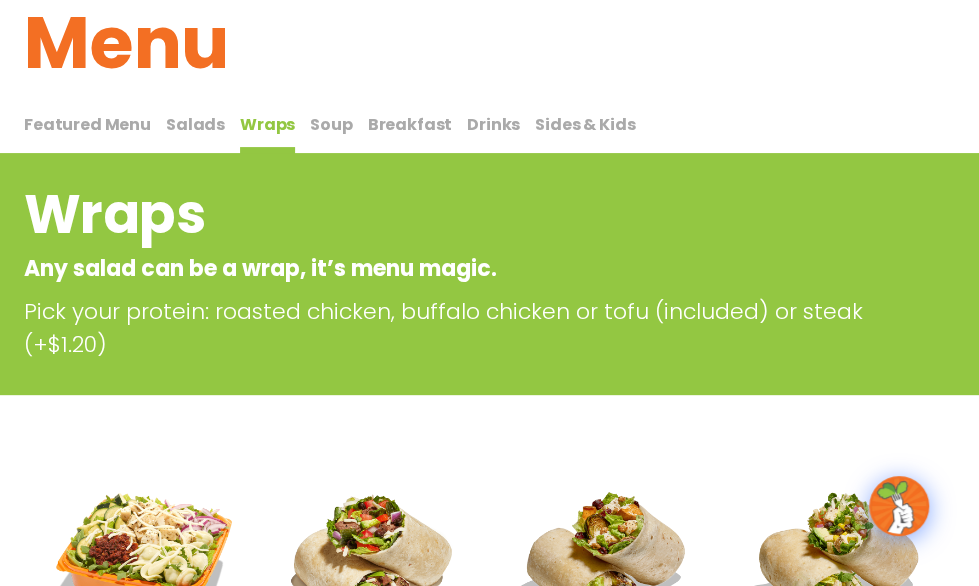 scroll, scrollTop: 0, scrollLeft: 0, axis: both 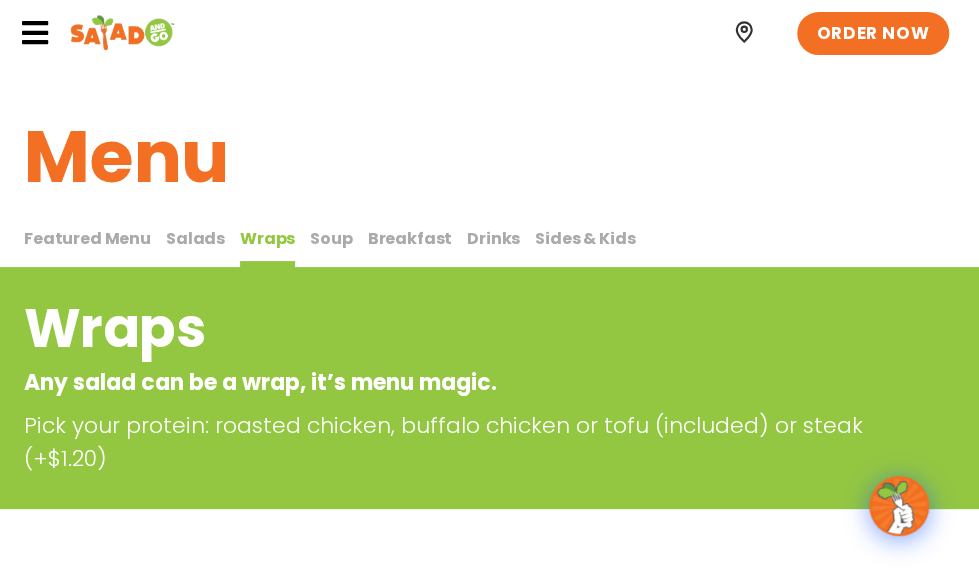 click on "Wraps Any salad can be a wrap, it’s menu magic. Pick your protein: roasted chicken, buffalo chicken or tofu (included) or steak (+$1.20)     Seasonal Tuscan Summer Wrap   780 Cal   Details   Start Your Order           Seasonal   Start Your Order Tuscan Summer Wrap  780 Cal  Pick your protein: roasted chicken, buffalo chicken or tofu (included) or steak (+$1.20)   Start Your Order SunDried Tomato Tapenade, Orecchiette Pasta, Cucumbers, Red Onion, Shredded Provolone, Arugula, Romaine, Choice of Protein Paired with Italian Vinaigrette (270 Cal) Dressings   See all house made dressings    Italian Vinaigrette   Balsamic Vinaigrette GF DF V   BBQ Ranch [PERSON_NAME] GF   Creamy Blue Cheese GF   Creamy Greek GF   Jalapeño Ranch GF   Ranch GF   Thai Peanut GF DF Nutrition   Download Nutrition & Allergens We are not an allergen free facility and cannot guarantee the absence of allergens in our foods. Gluten Friendly (GF) Dairy Friendly (DF)   Fajita   670 Cal   Details   Start Your Order           Start Your Order" at bounding box center (489, 944) 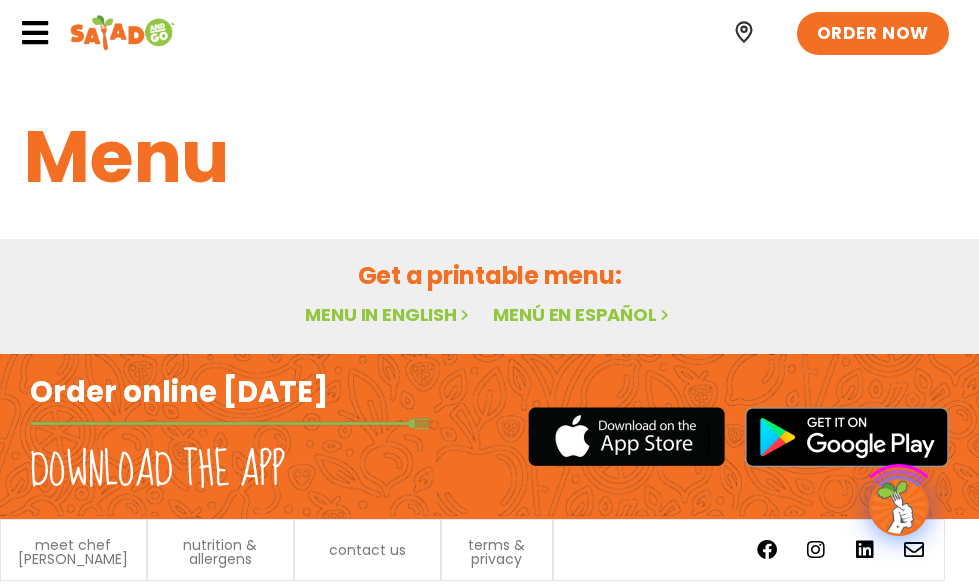 scroll, scrollTop: 0, scrollLeft: 0, axis: both 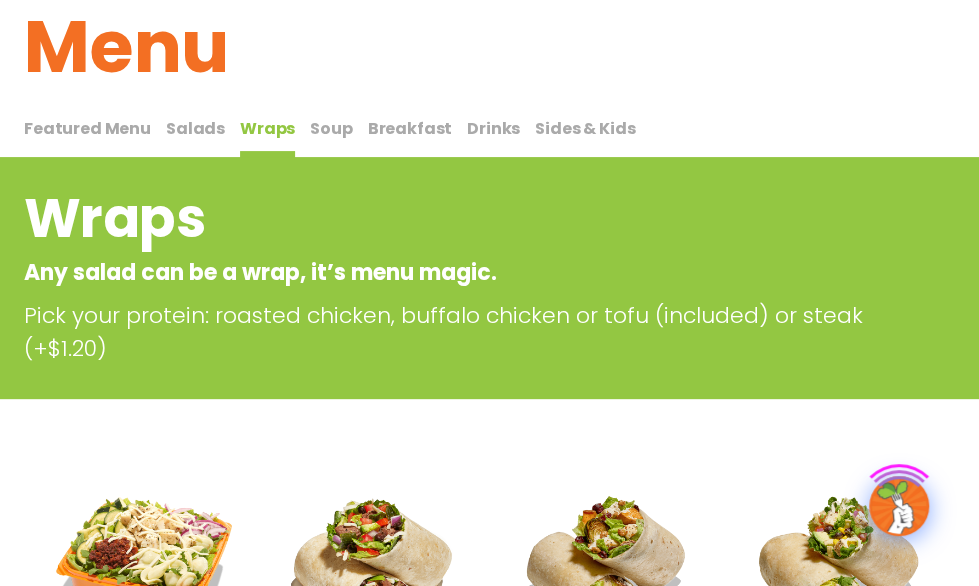 click on "Wraps Any salad can be a wrap, it’s menu magic. Pick your protein: roasted chicken, buffalo chicken or tofu (included) or steak (+$1.20)" at bounding box center [489, 278] 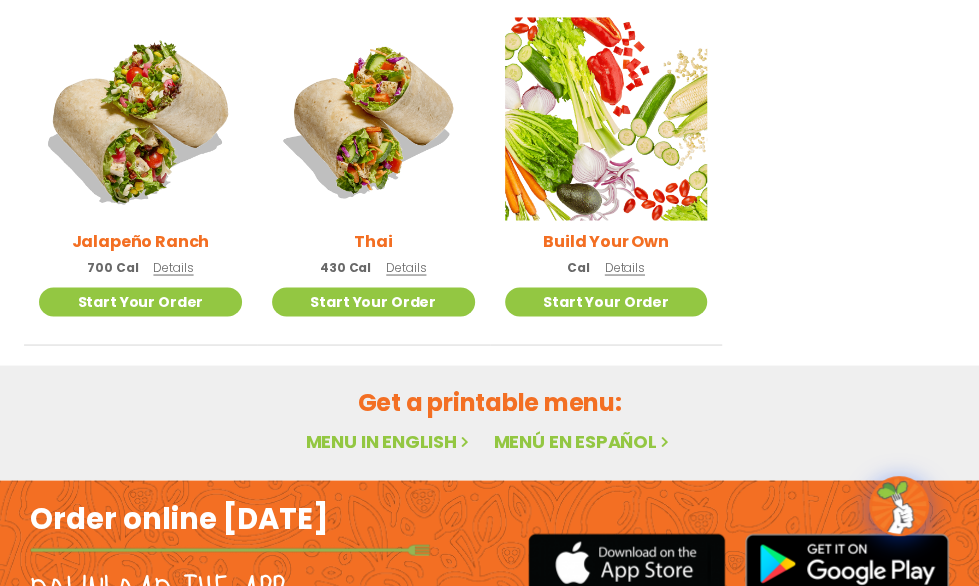 click at bounding box center (140, 119) 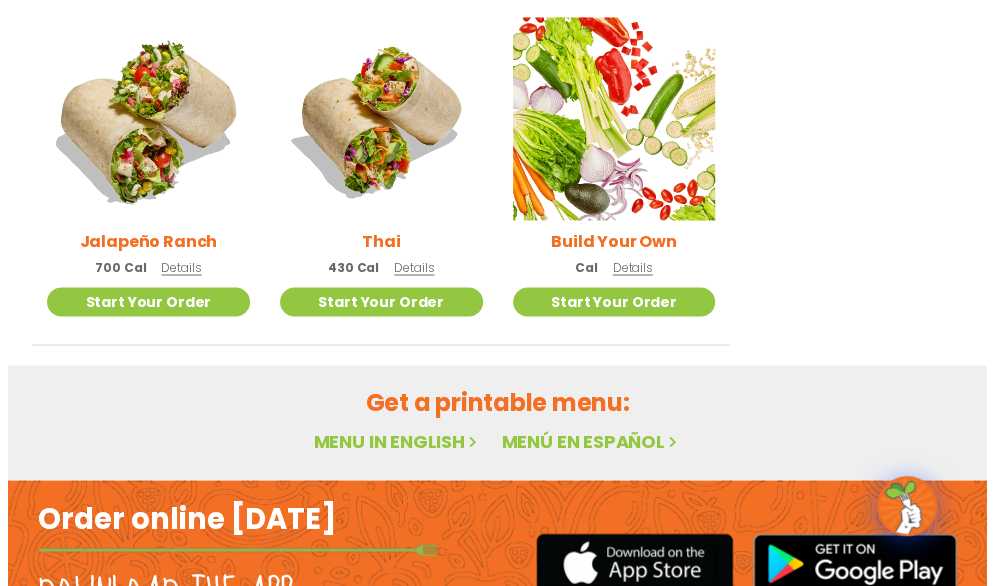 scroll, scrollTop: 1284, scrollLeft: 0, axis: vertical 